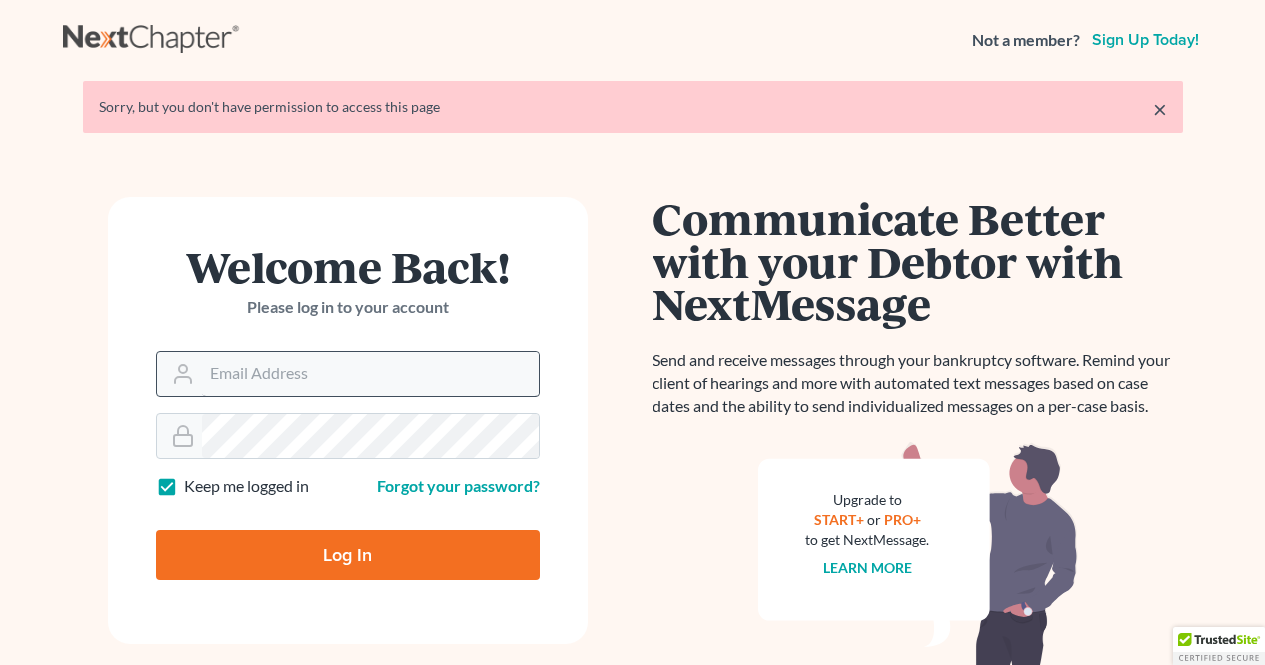 scroll, scrollTop: 0, scrollLeft: 0, axis: both 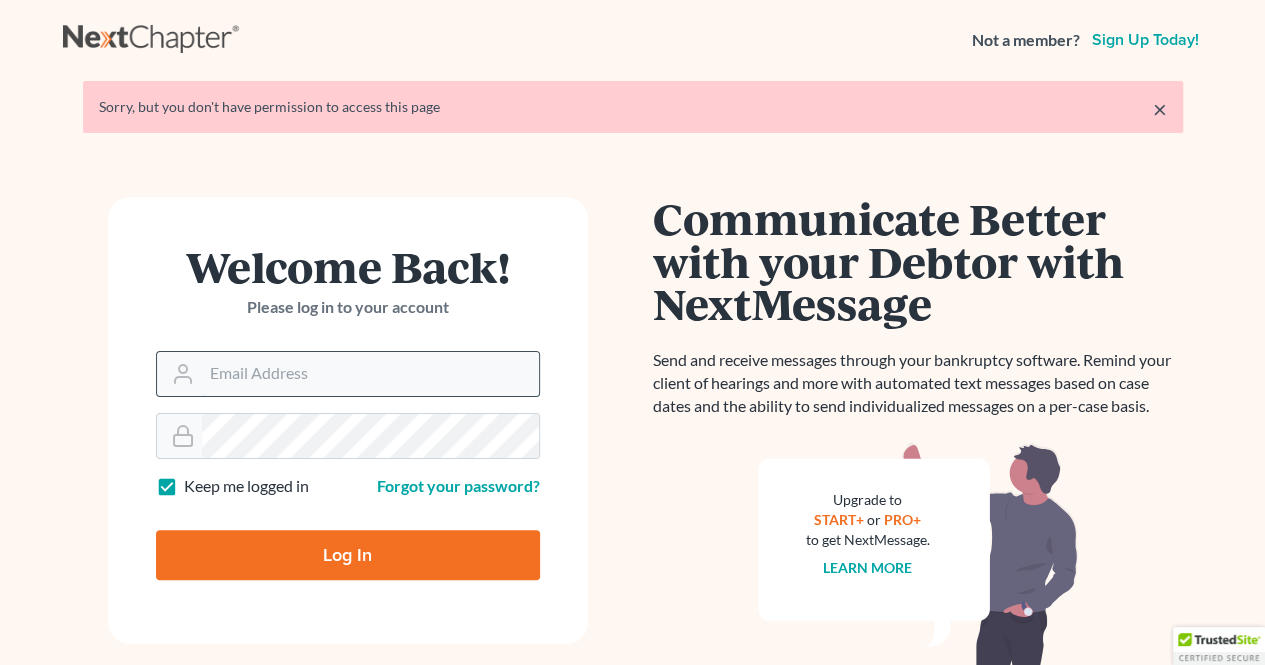 click on "Email Address" at bounding box center [370, 374] 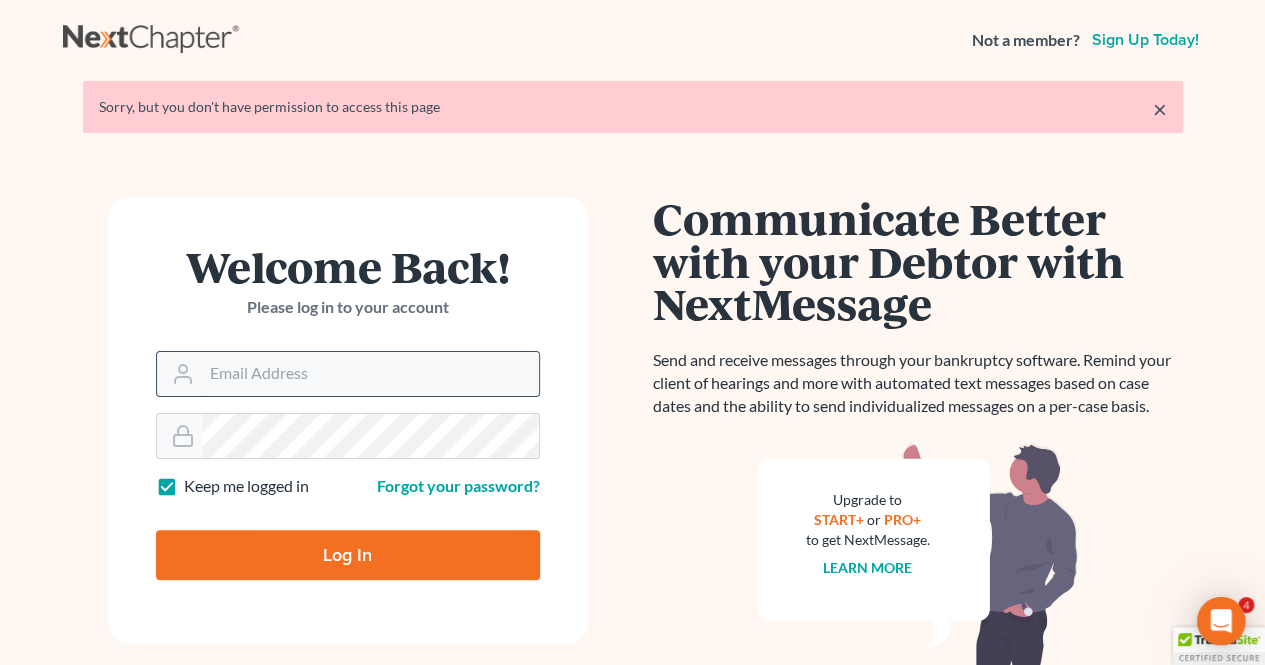 scroll, scrollTop: 0, scrollLeft: 0, axis: both 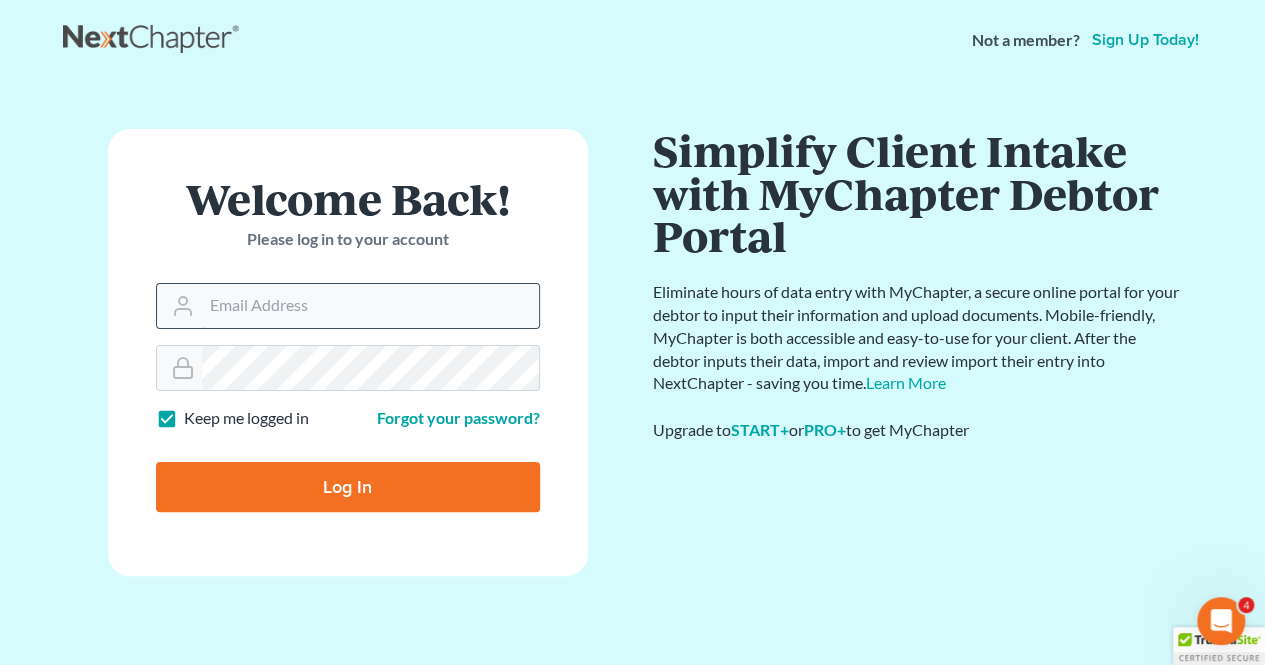 type on "[EMAIL]" 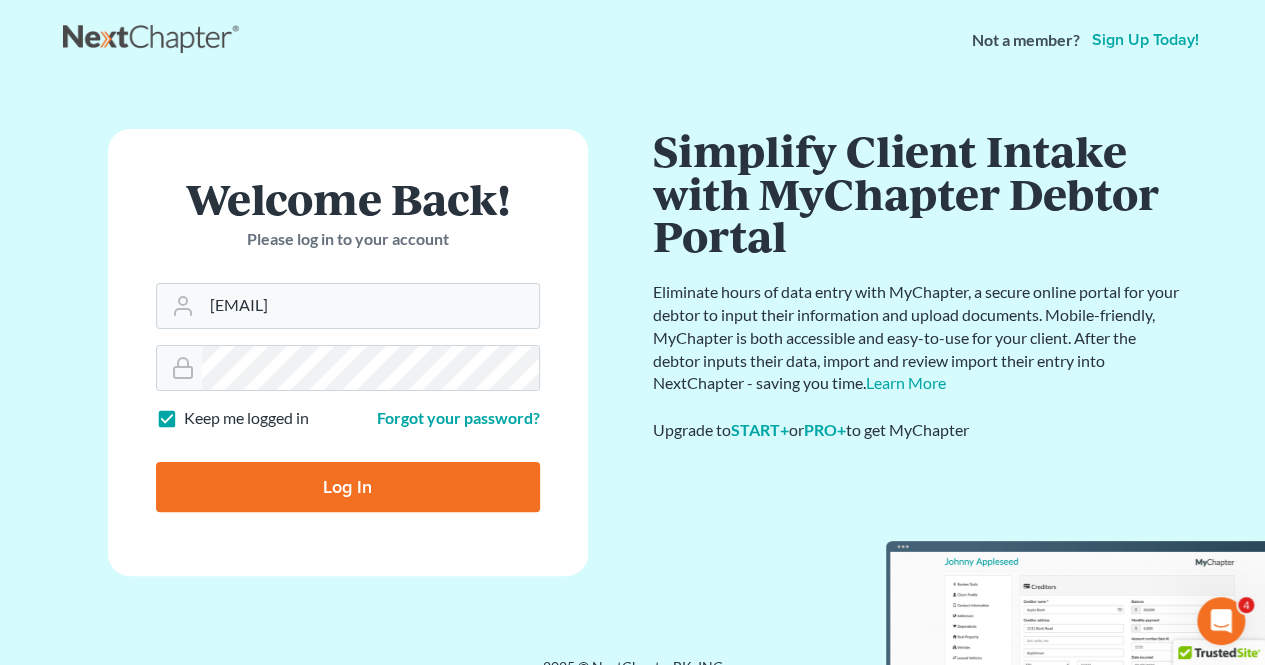 click on "Log In" at bounding box center [348, 487] 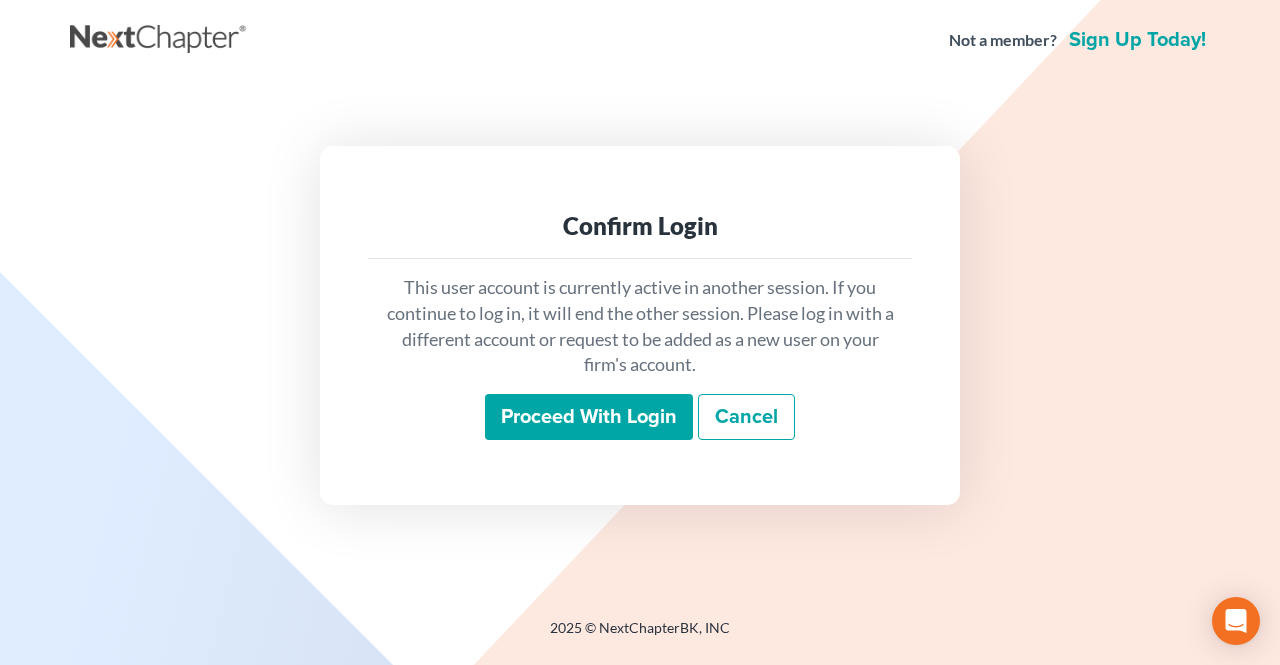 scroll, scrollTop: 0, scrollLeft: 0, axis: both 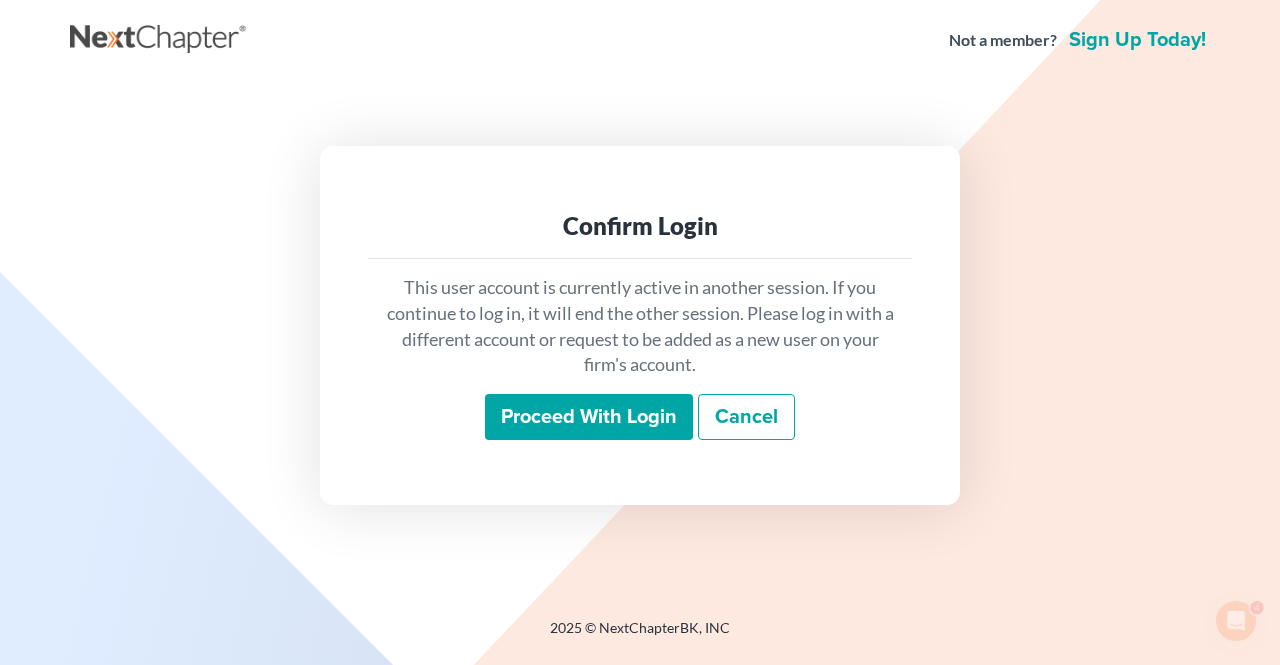 click on "Proceed with login" at bounding box center (589, 417) 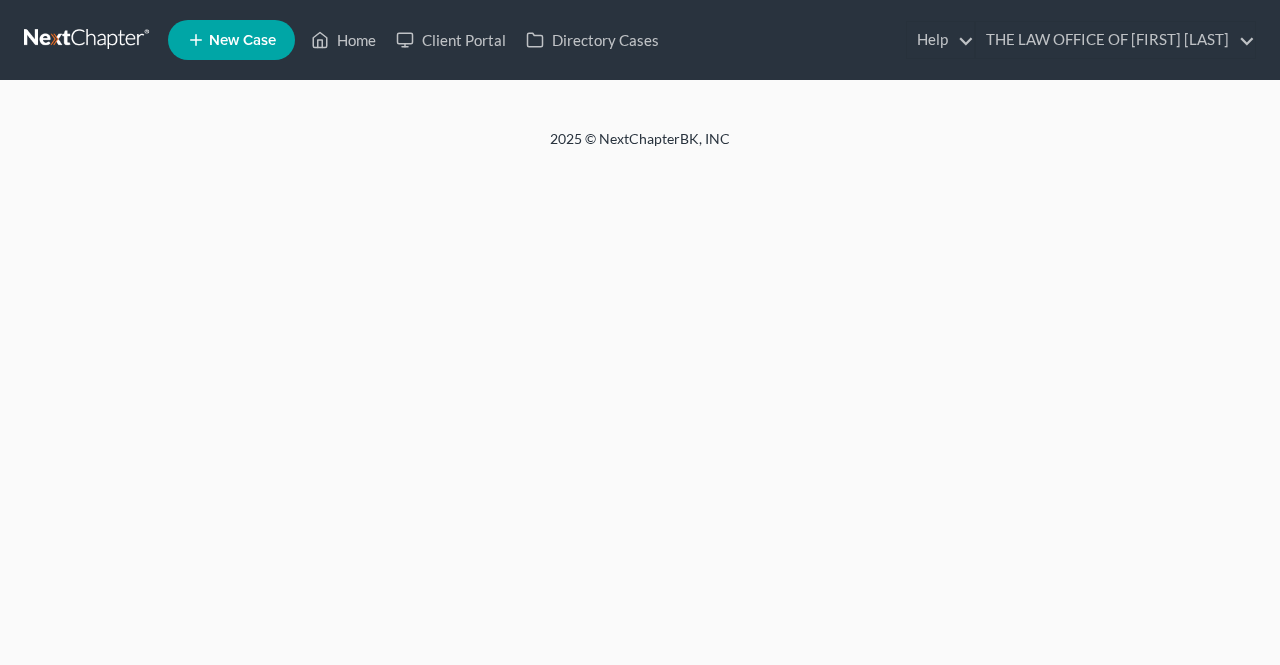 scroll, scrollTop: 0, scrollLeft: 0, axis: both 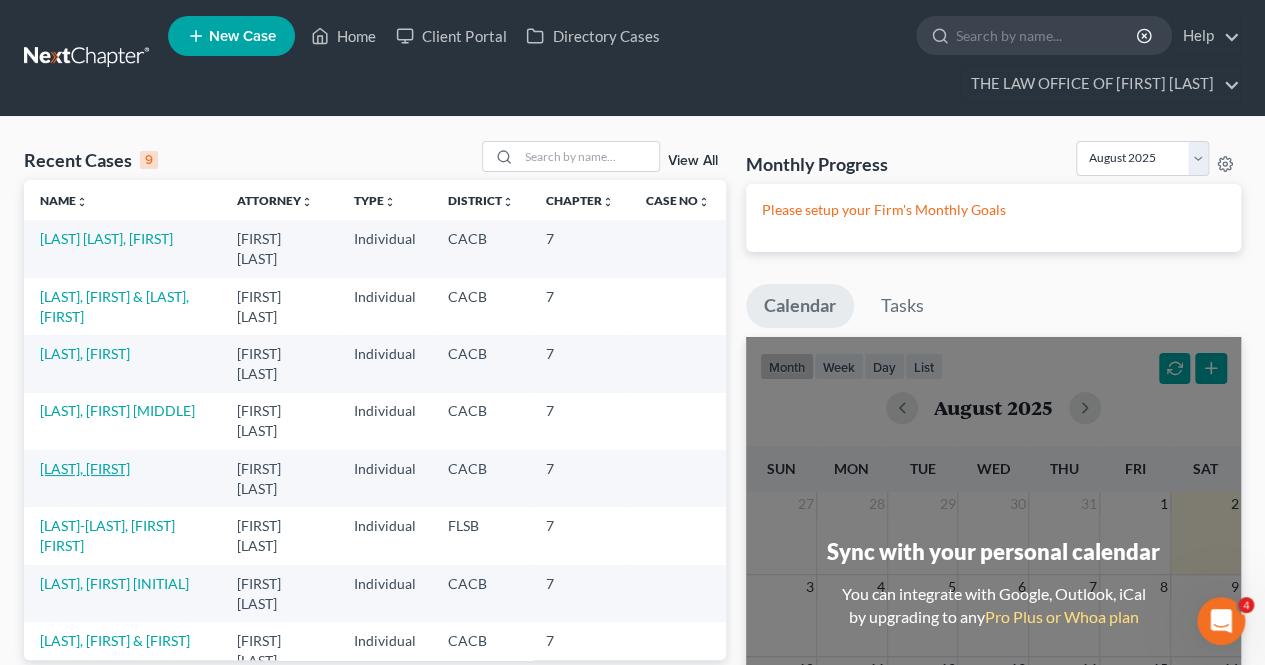 click on "[LAST], [FIRST]" at bounding box center (85, 468) 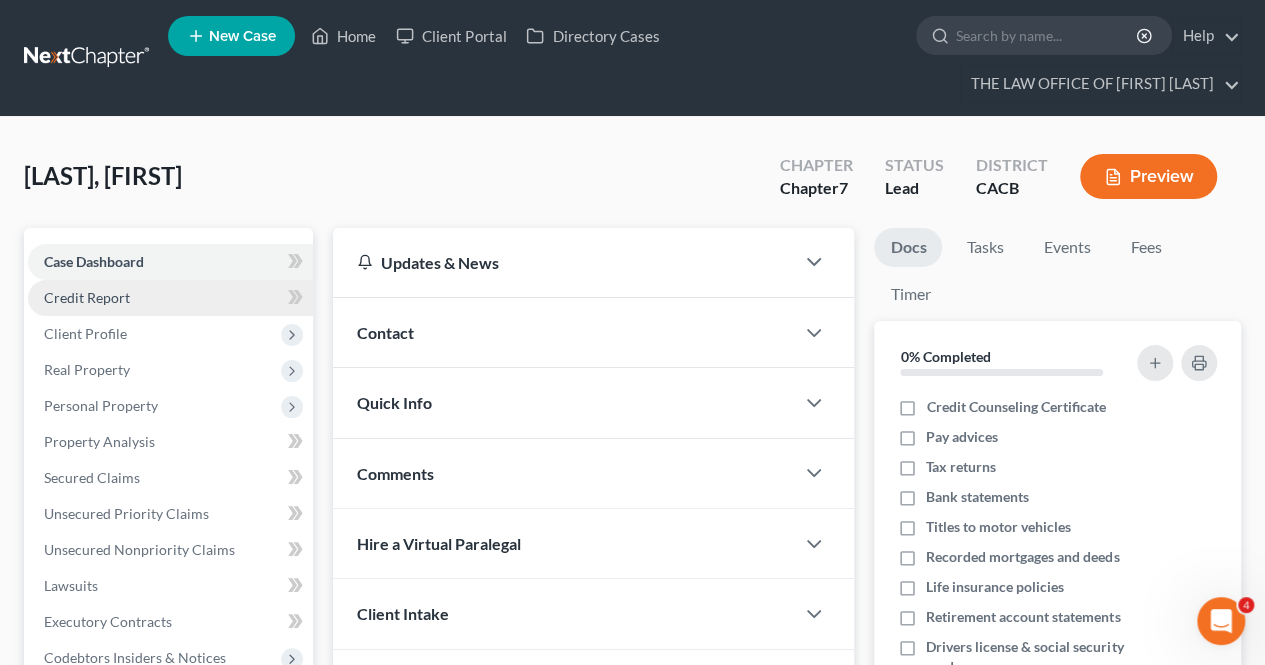 click on "Credit Report" at bounding box center [170, 298] 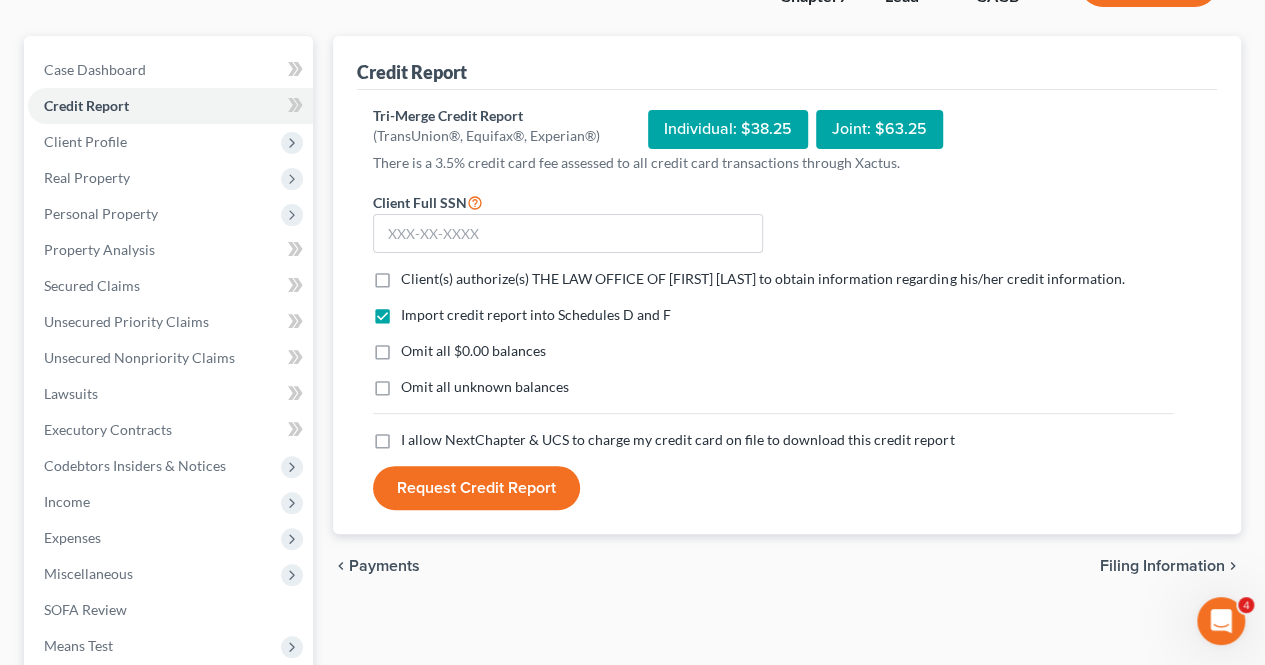 scroll, scrollTop: 193, scrollLeft: 0, axis: vertical 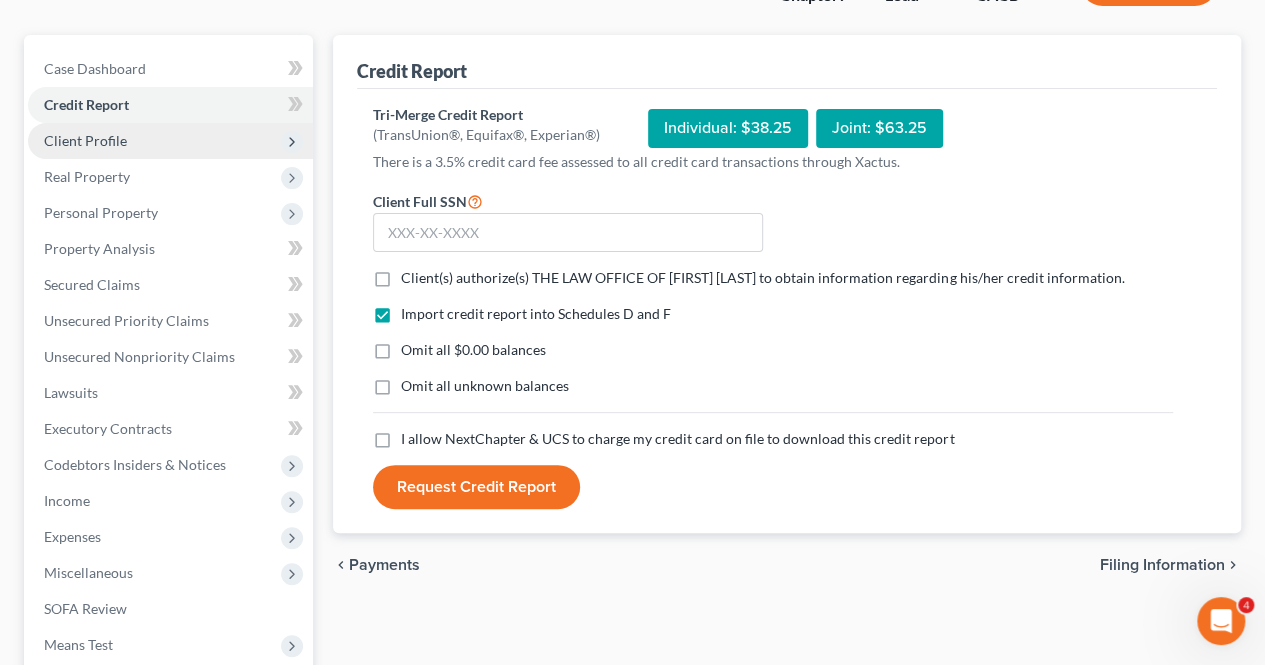 click on "Client Profile" at bounding box center [170, 141] 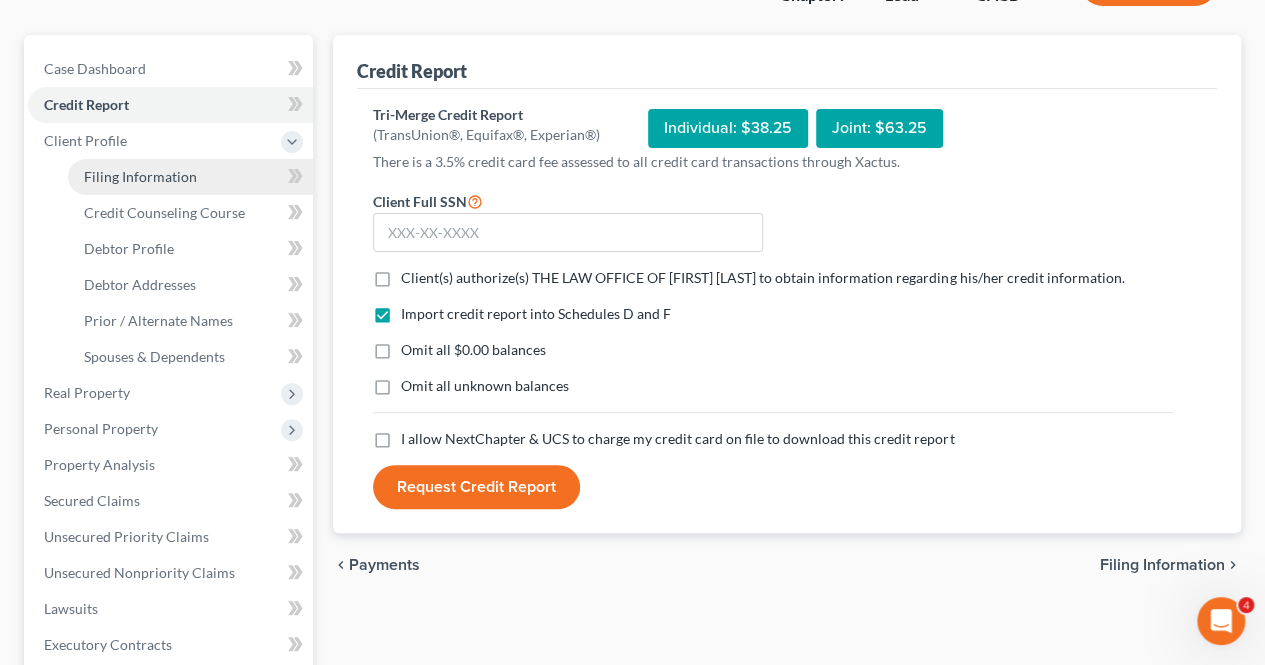 click on "Filing Information" at bounding box center (190, 177) 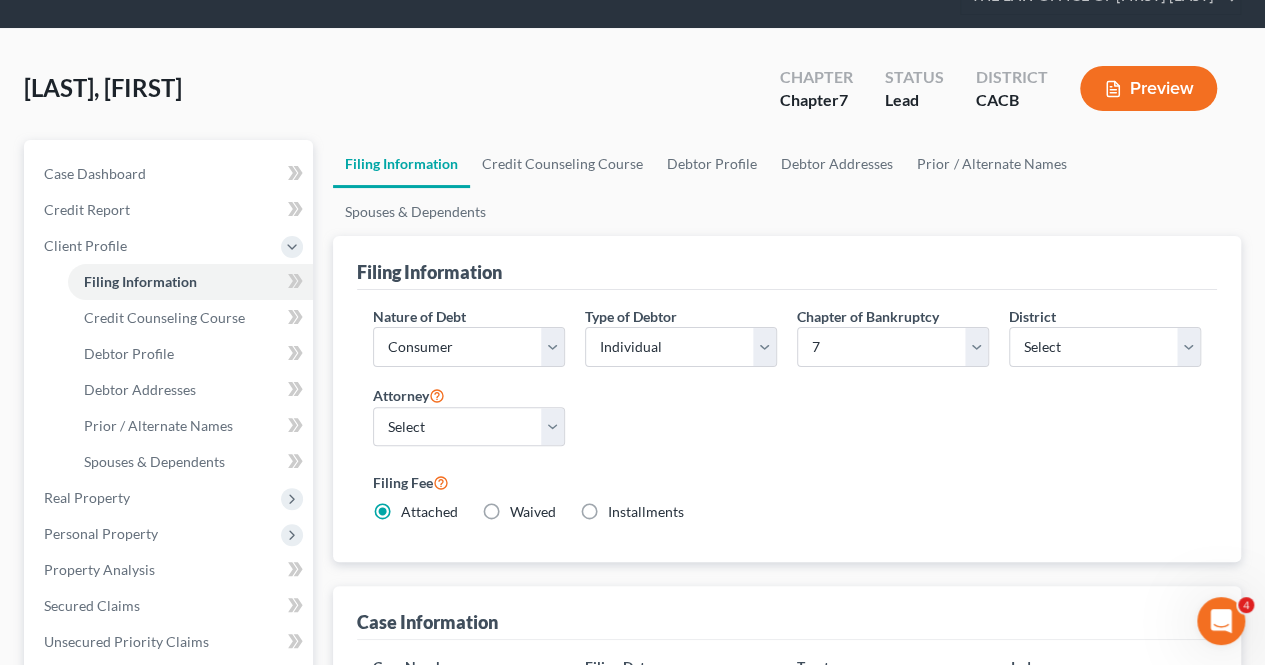 scroll, scrollTop: 0, scrollLeft: 0, axis: both 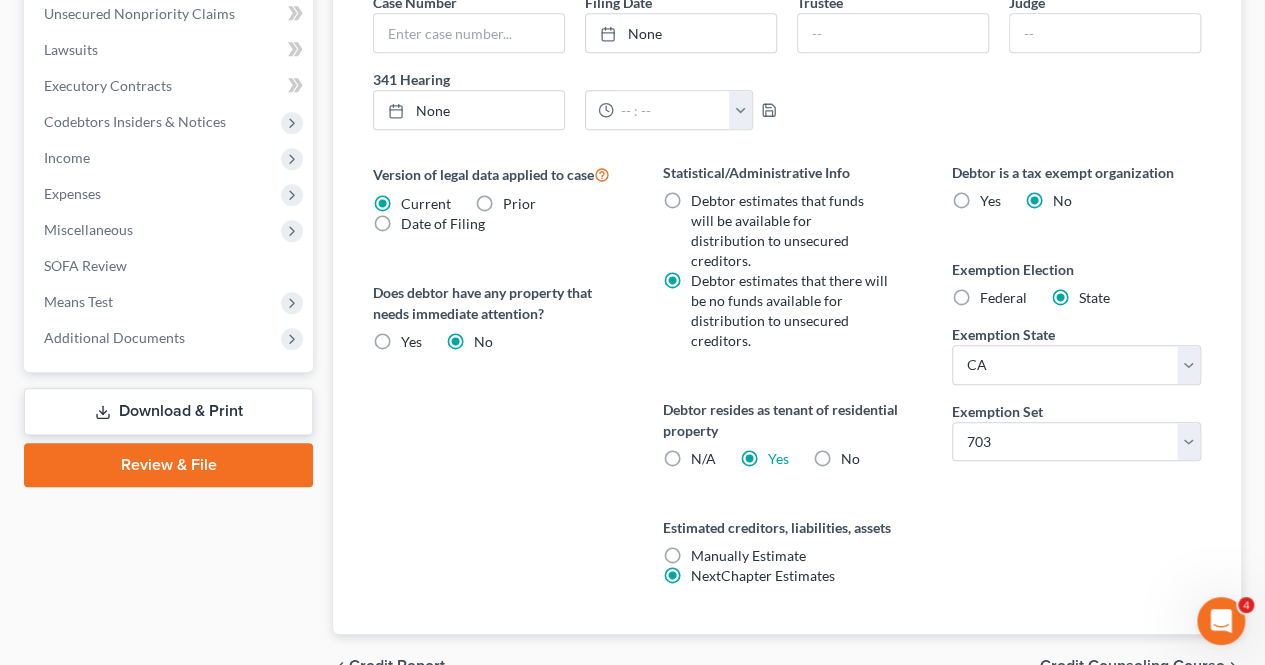 click on "chevron_left
Credit Report
Credit Counseling Course
chevron_right" at bounding box center (787, 666) 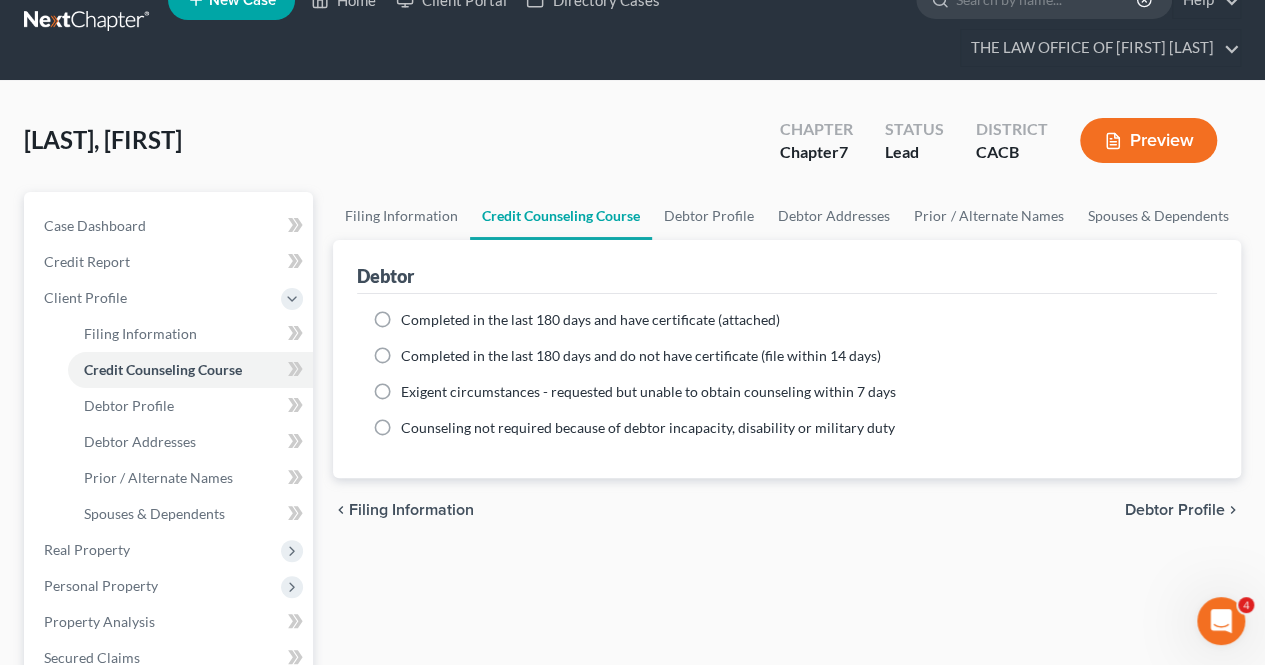 scroll, scrollTop: 0, scrollLeft: 0, axis: both 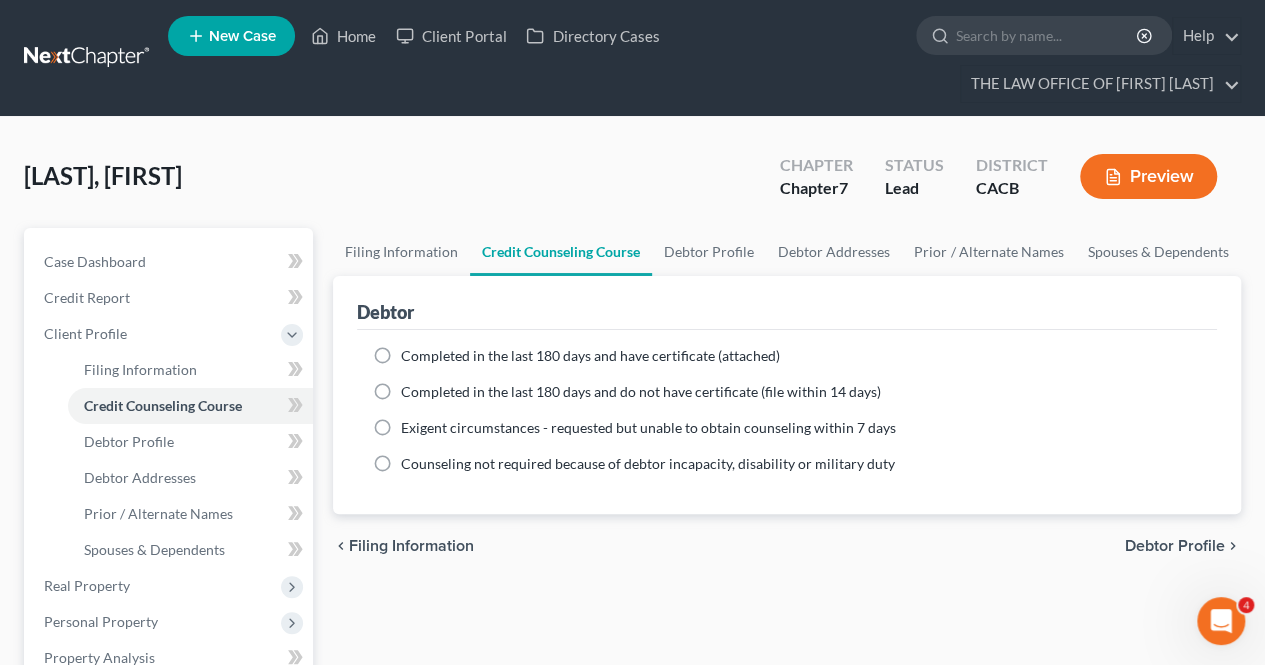 click on "Completed in the last 180 days and have certificate (attached)" at bounding box center [590, 356] 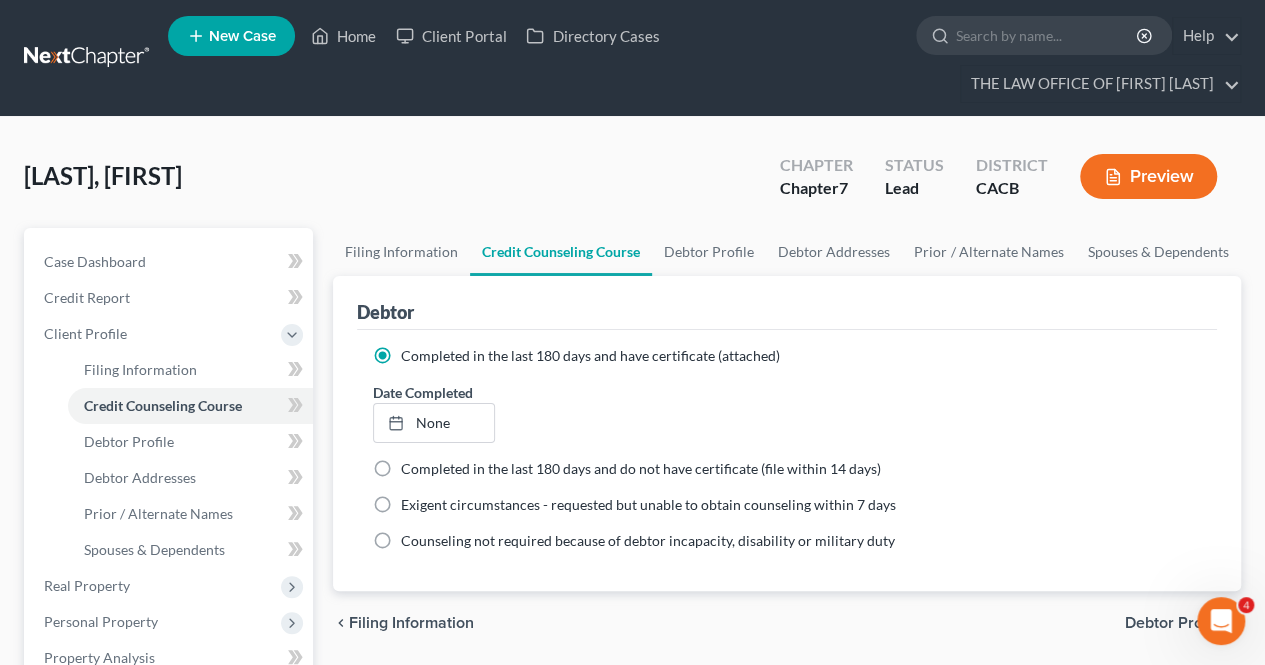 scroll, scrollTop: 350, scrollLeft: 0, axis: vertical 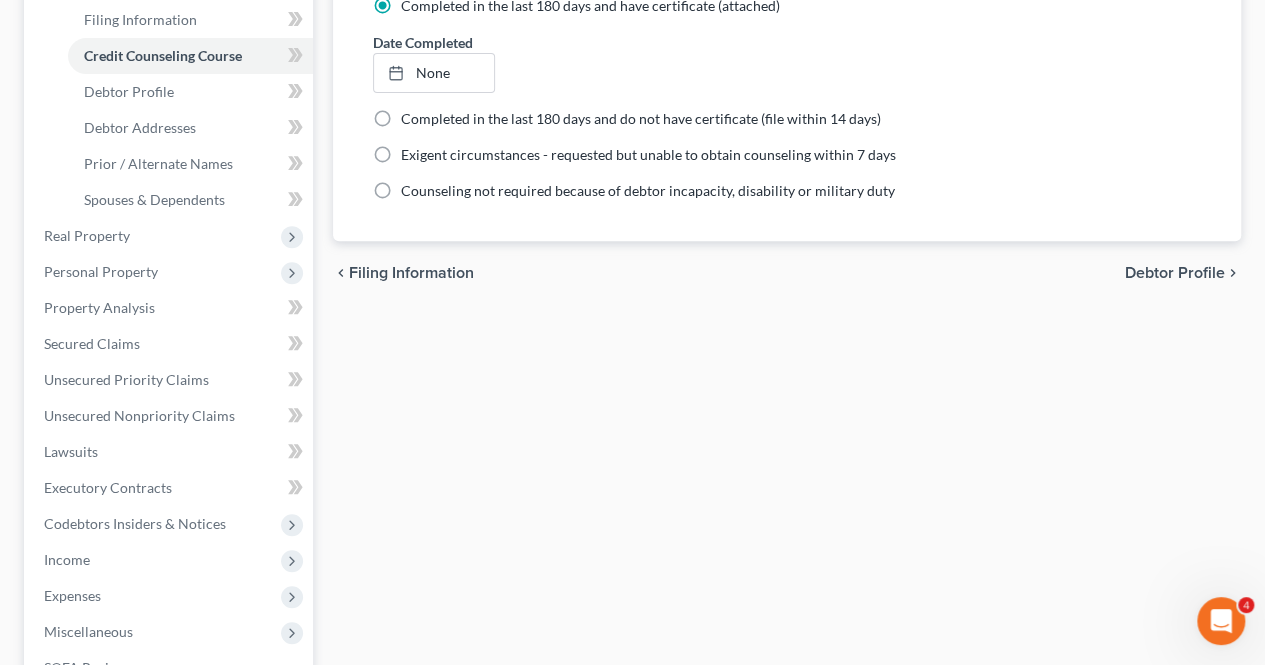 click on "Debtor Profile" at bounding box center [1175, 273] 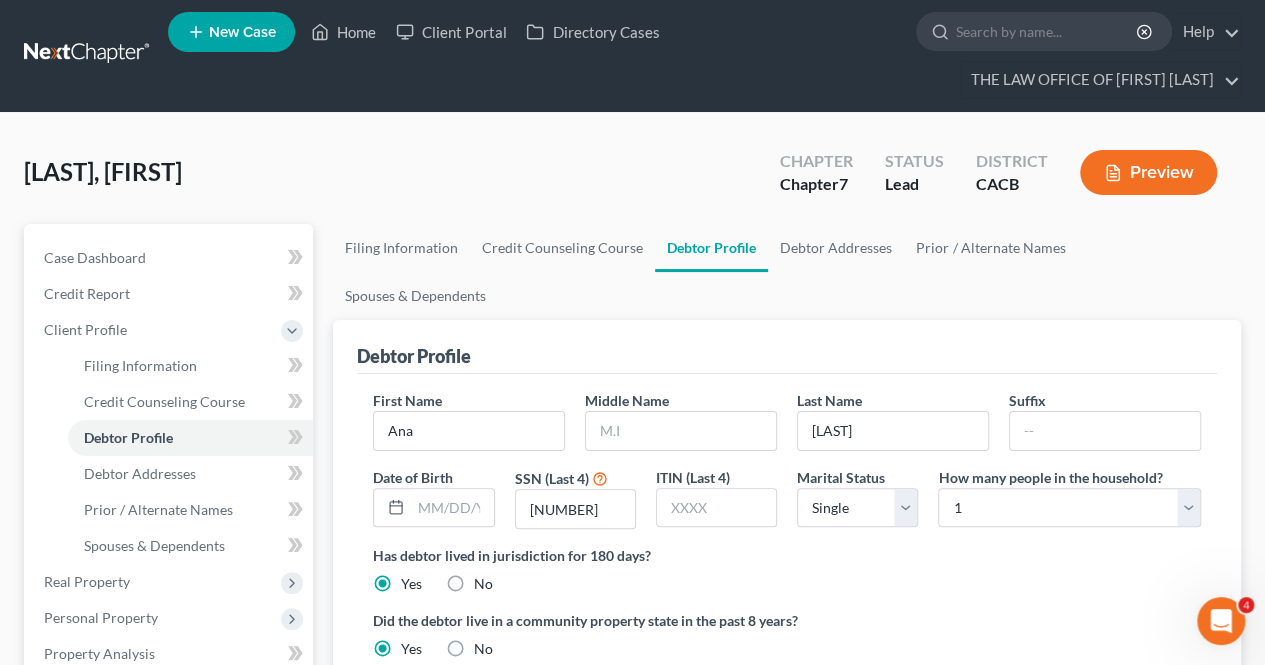 scroll, scrollTop: 0, scrollLeft: 0, axis: both 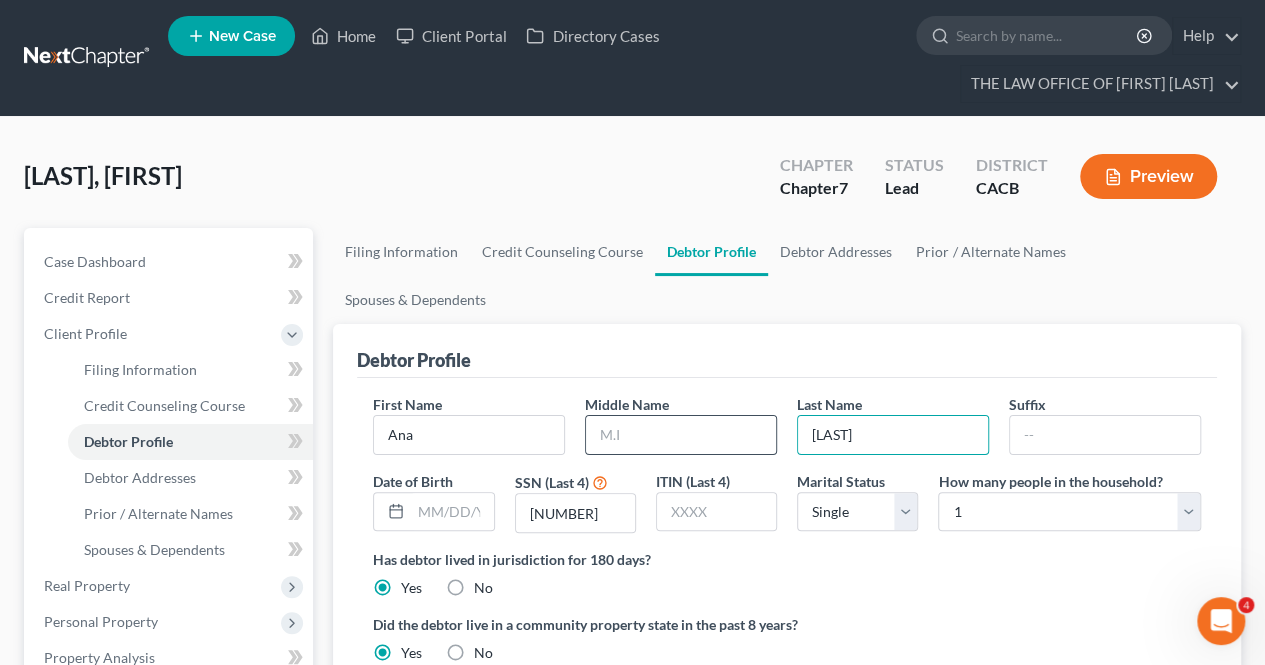 drag, startPoint x: 890, startPoint y: 393, endPoint x: 738, endPoint y: 370, distance: 153.73029 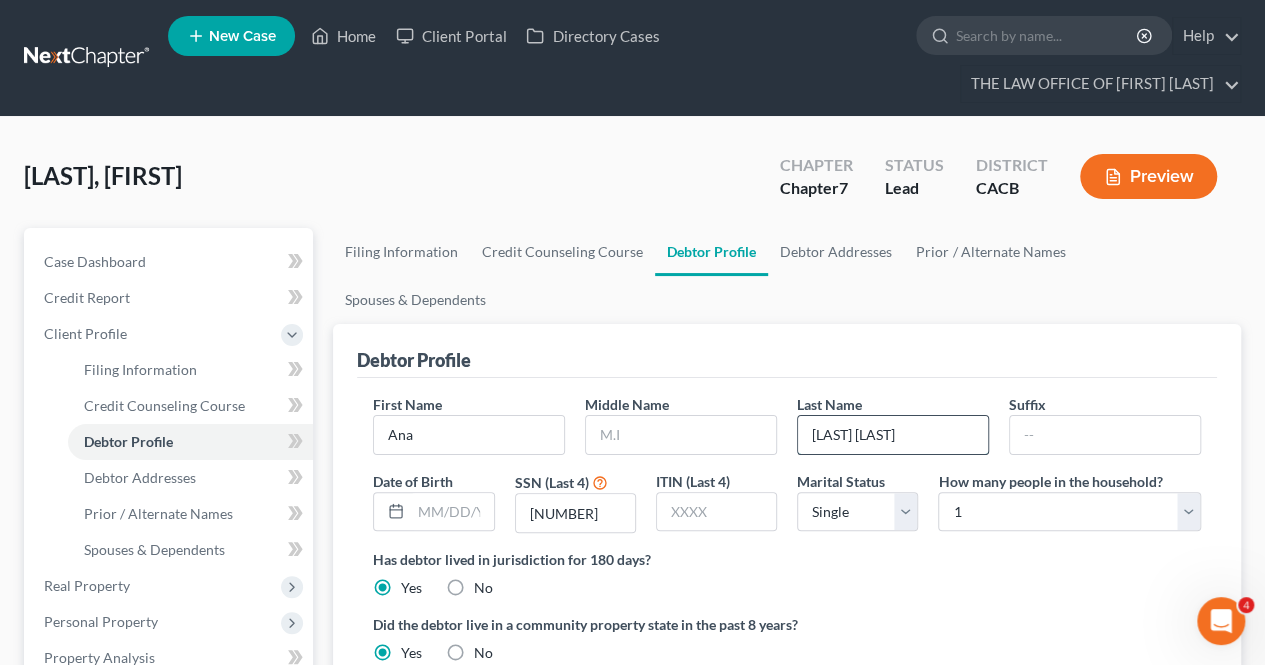click on "[LAST] [LAST]" at bounding box center [893, 435] 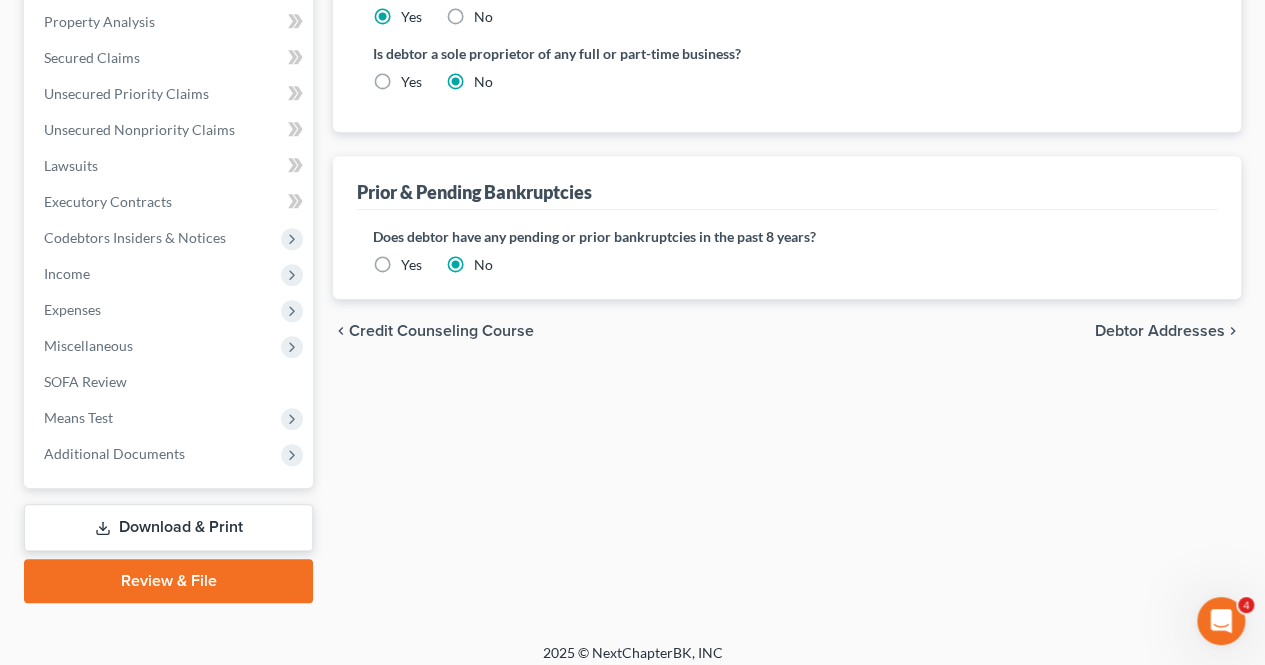 scroll, scrollTop: 646, scrollLeft: 0, axis: vertical 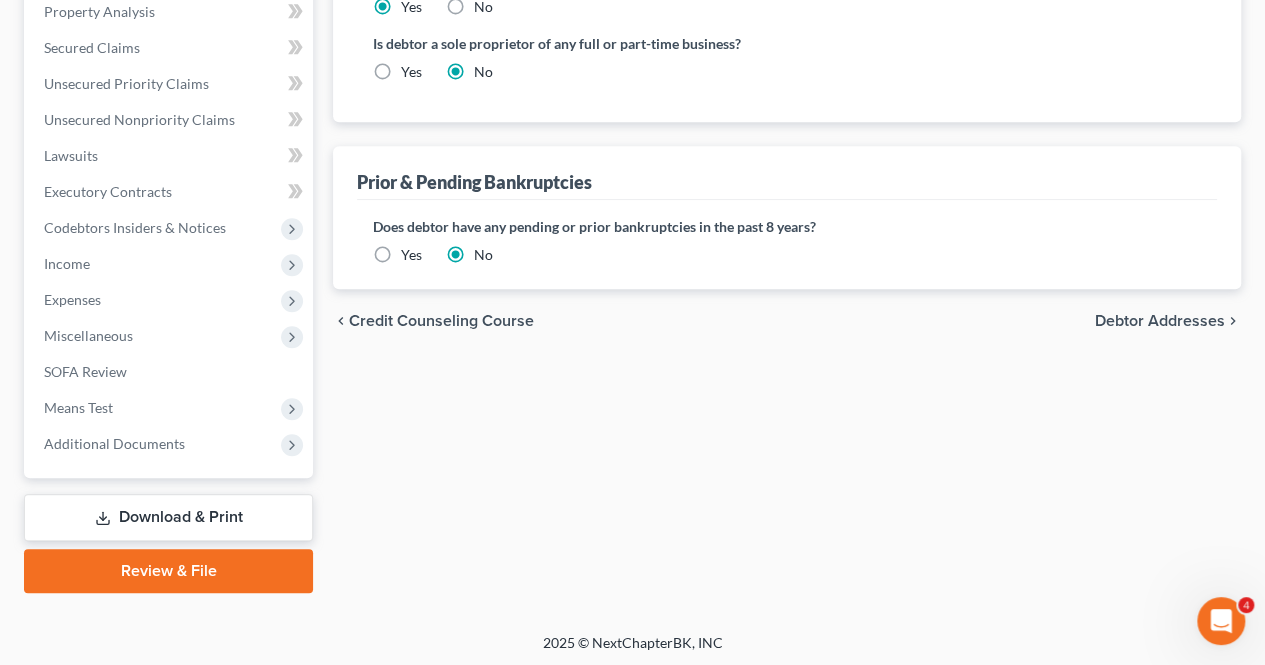 type on "[LAST]" 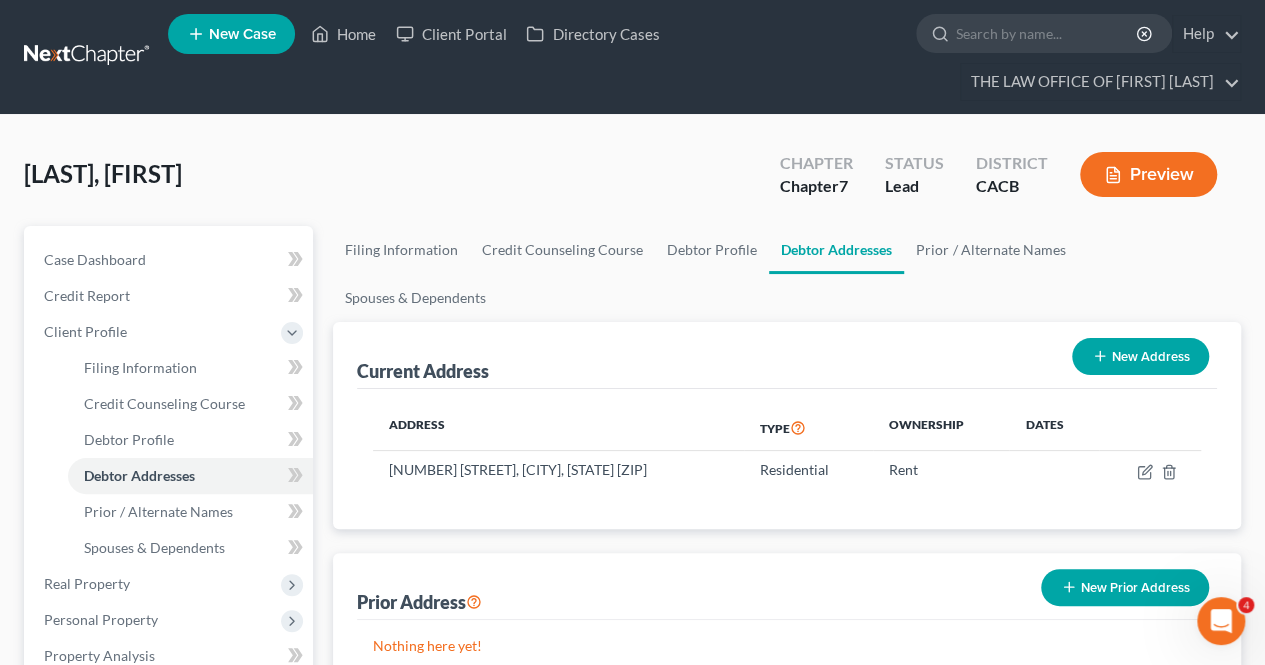 scroll, scrollTop: 0, scrollLeft: 0, axis: both 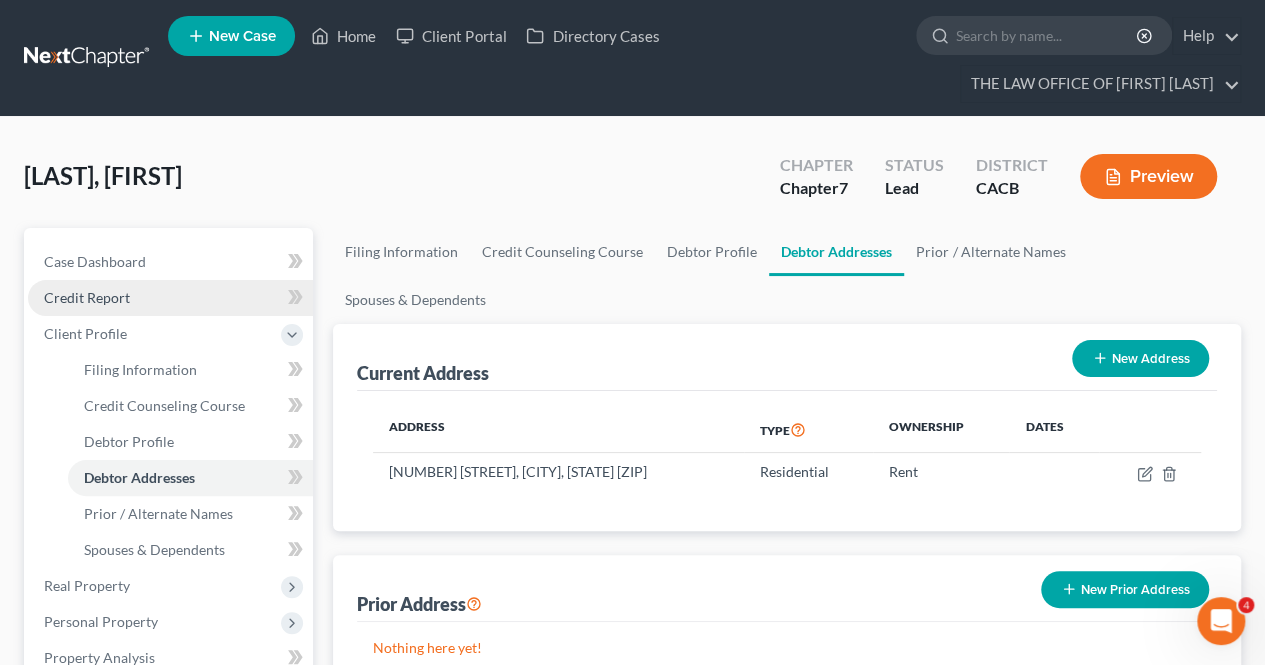 click on "Credit Report" at bounding box center (170, 298) 